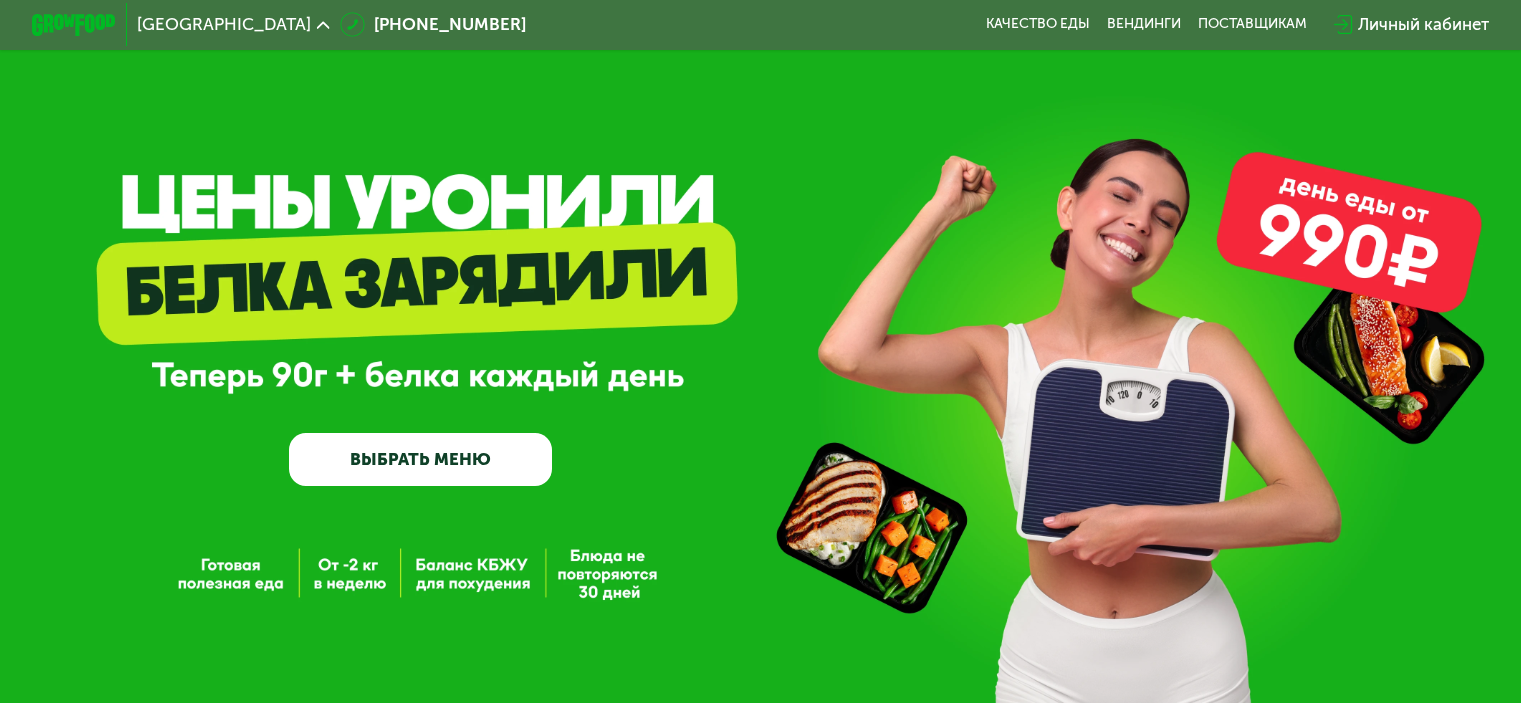 scroll, scrollTop: 0, scrollLeft: 0, axis: both 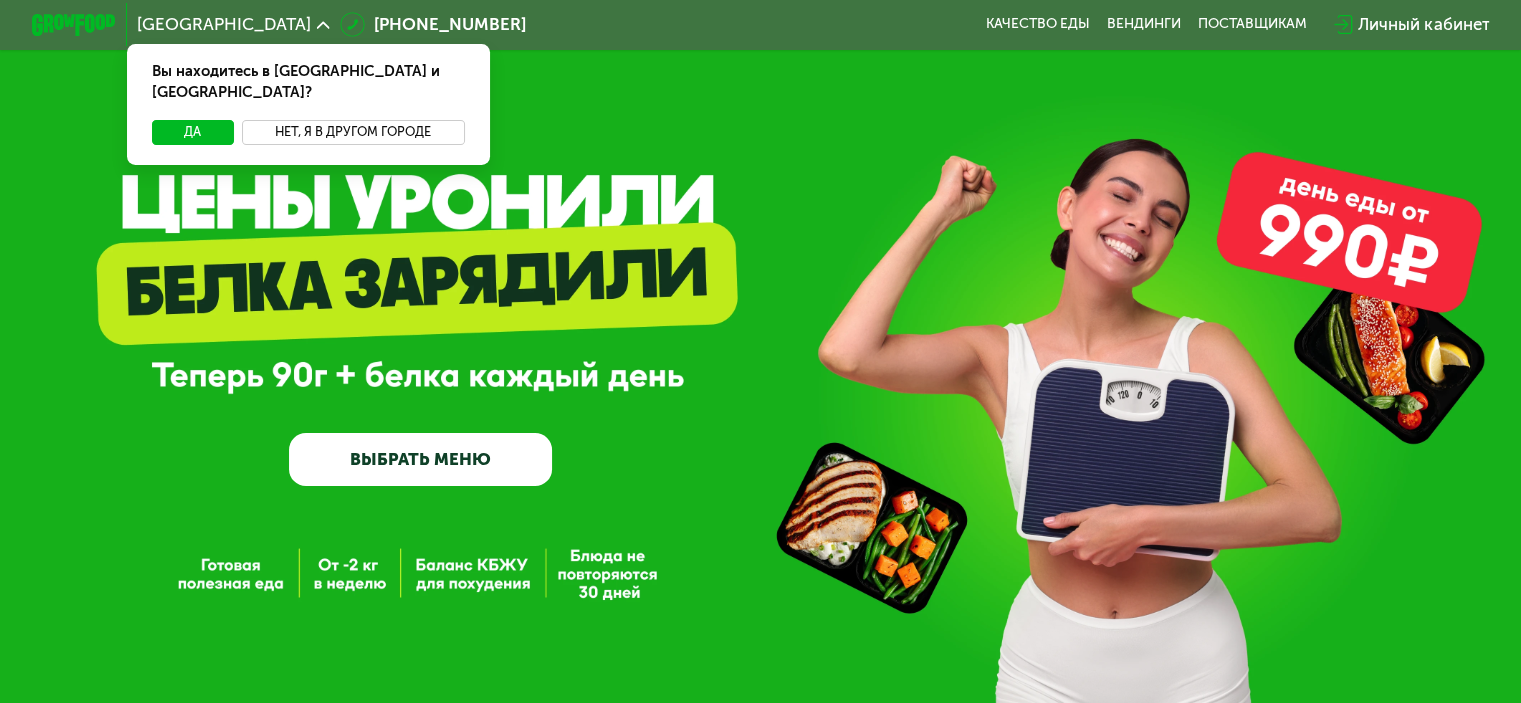 click on "Нет, я в другом городе" at bounding box center (353, 132) 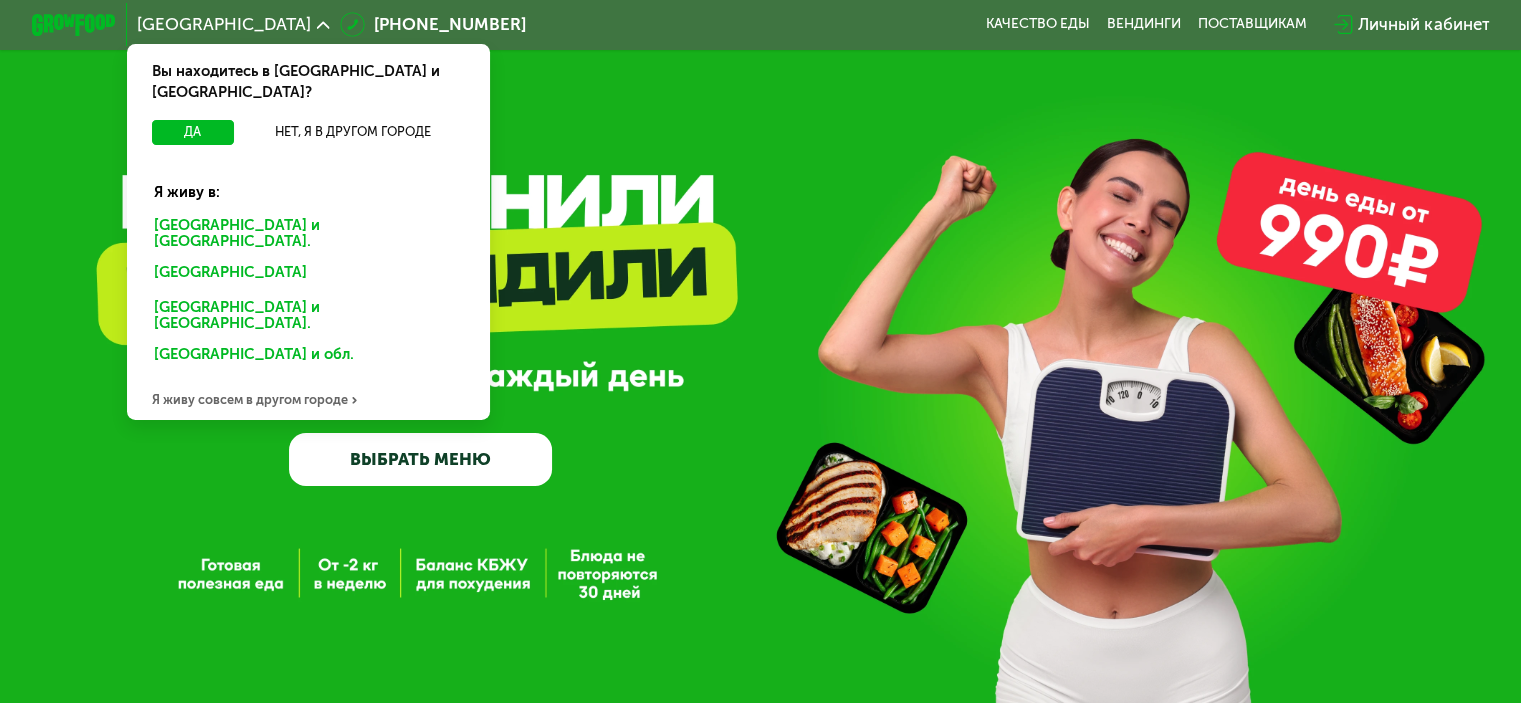 click on "[GEOGRAPHIC_DATA] и [GEOGRAPHIC_DATA]." 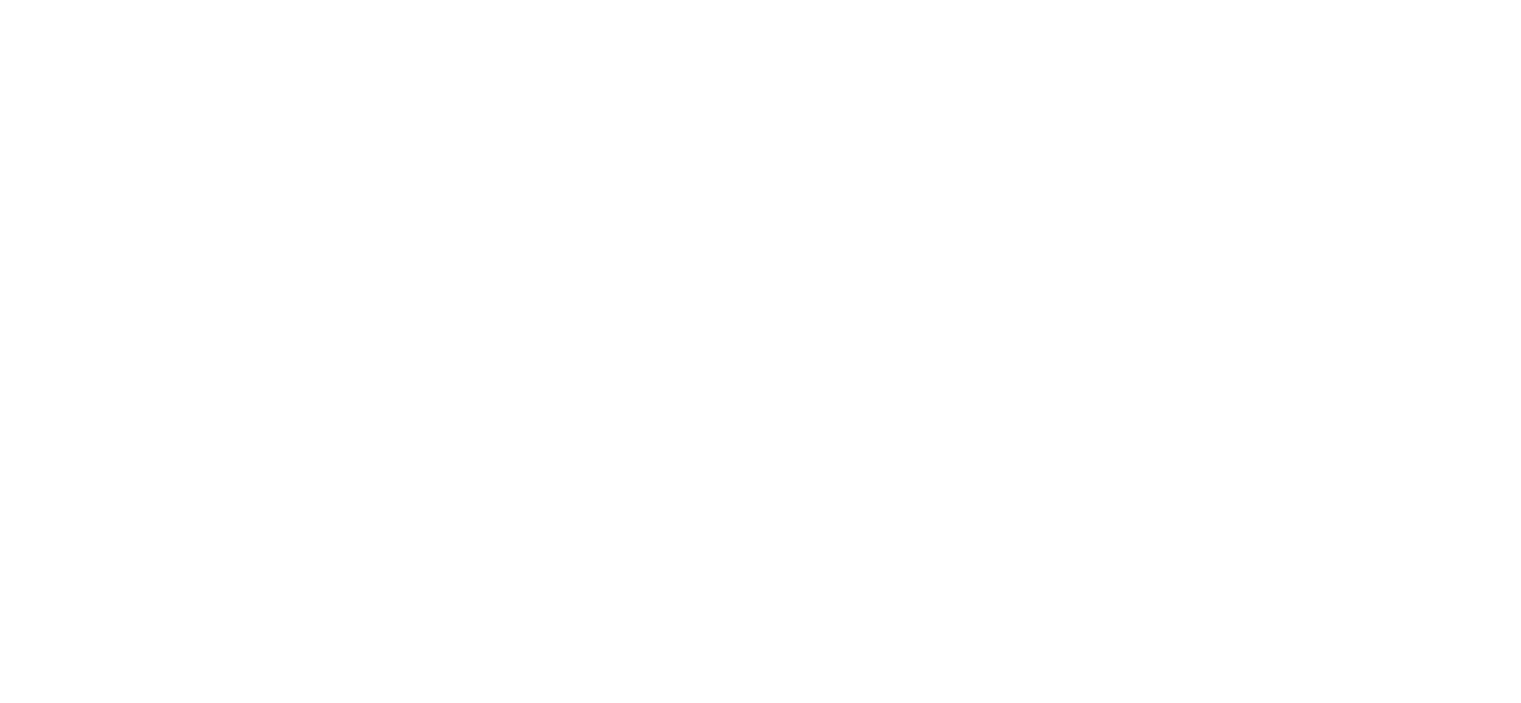 scroll, scrollTop: 0, scrollLeft: 0, axis: both 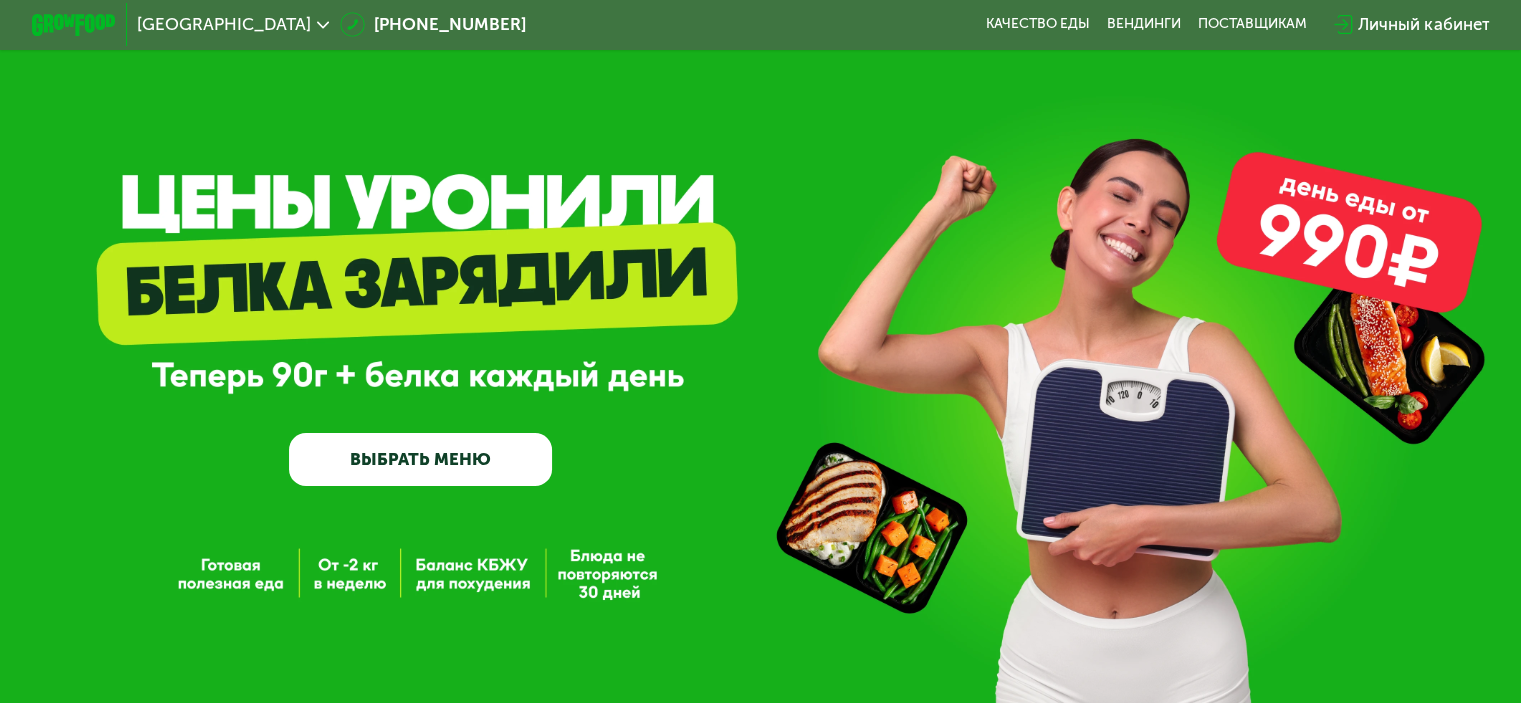 click on "ВЫБРАТЬ МЕНЮ" at bounding box center (420, 459) 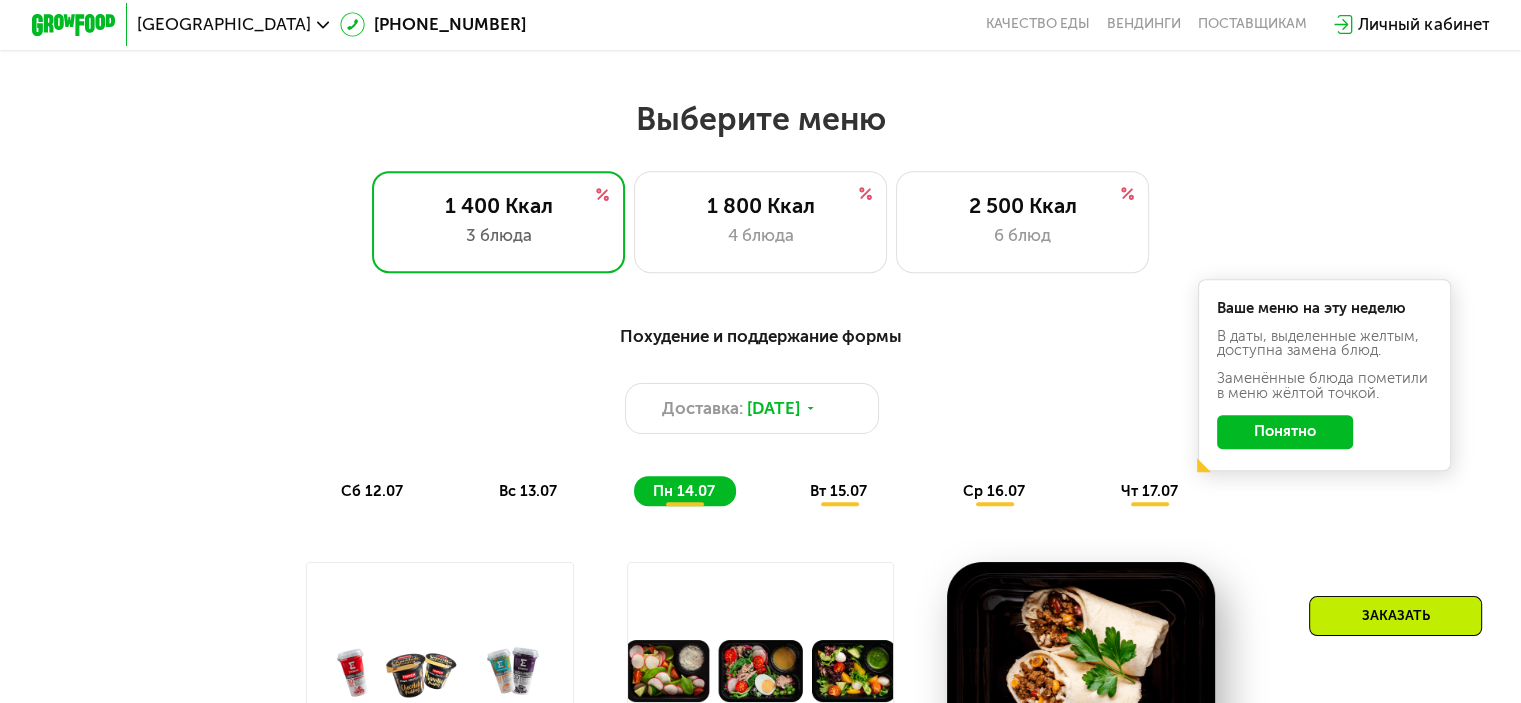 scroll, scrollTop: 828, scrollLeft: 0, axis: vertical 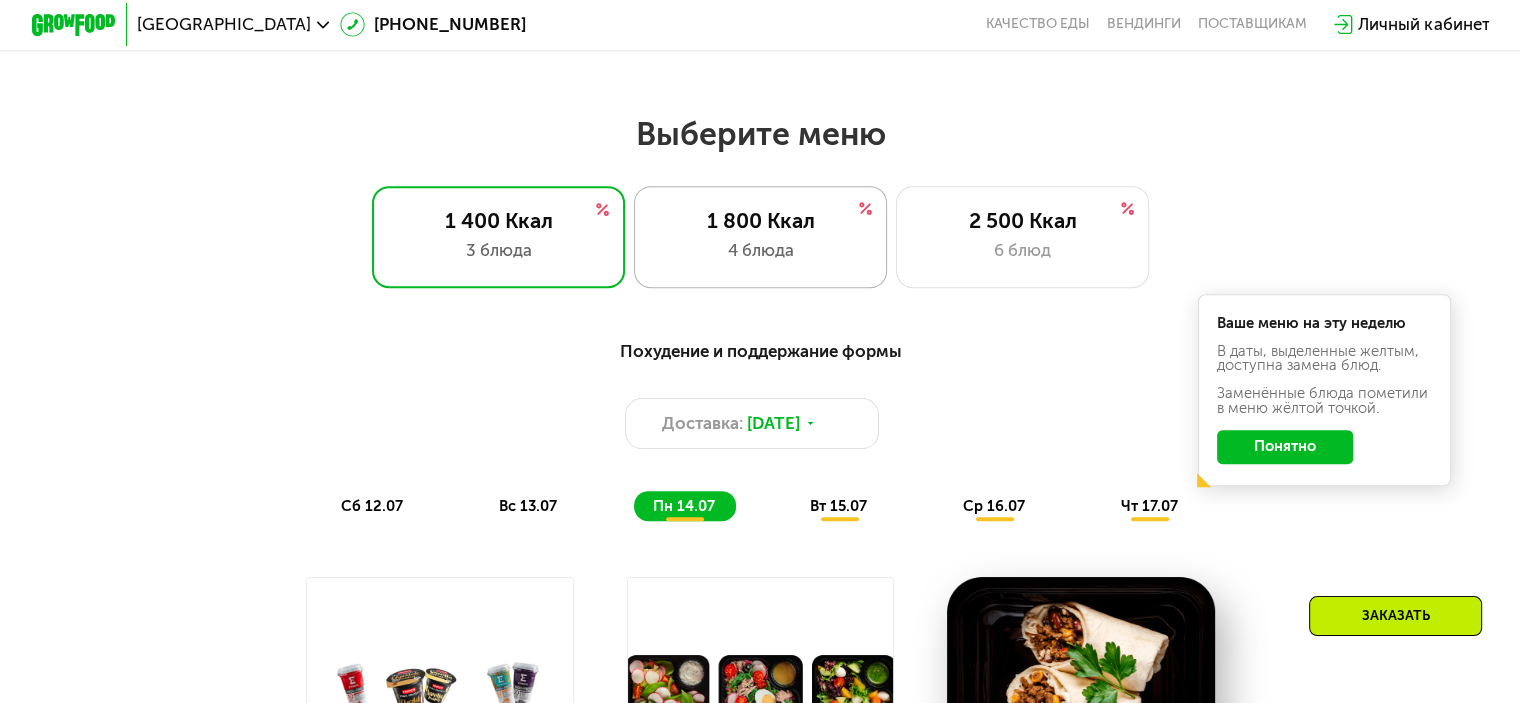 click on "4 блюда" at bounding box center [760, 250] 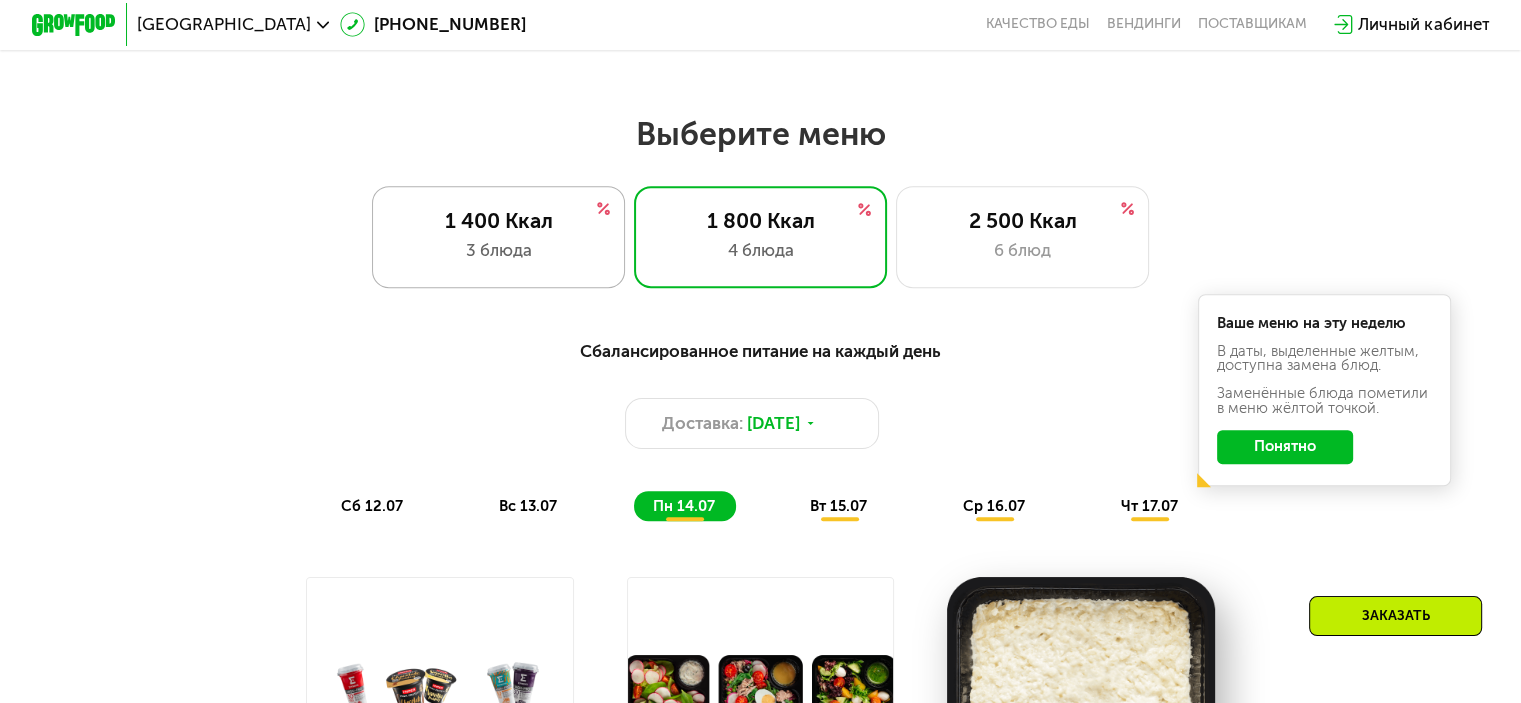 click on "3 блюда" at bounding box center (498, 250) 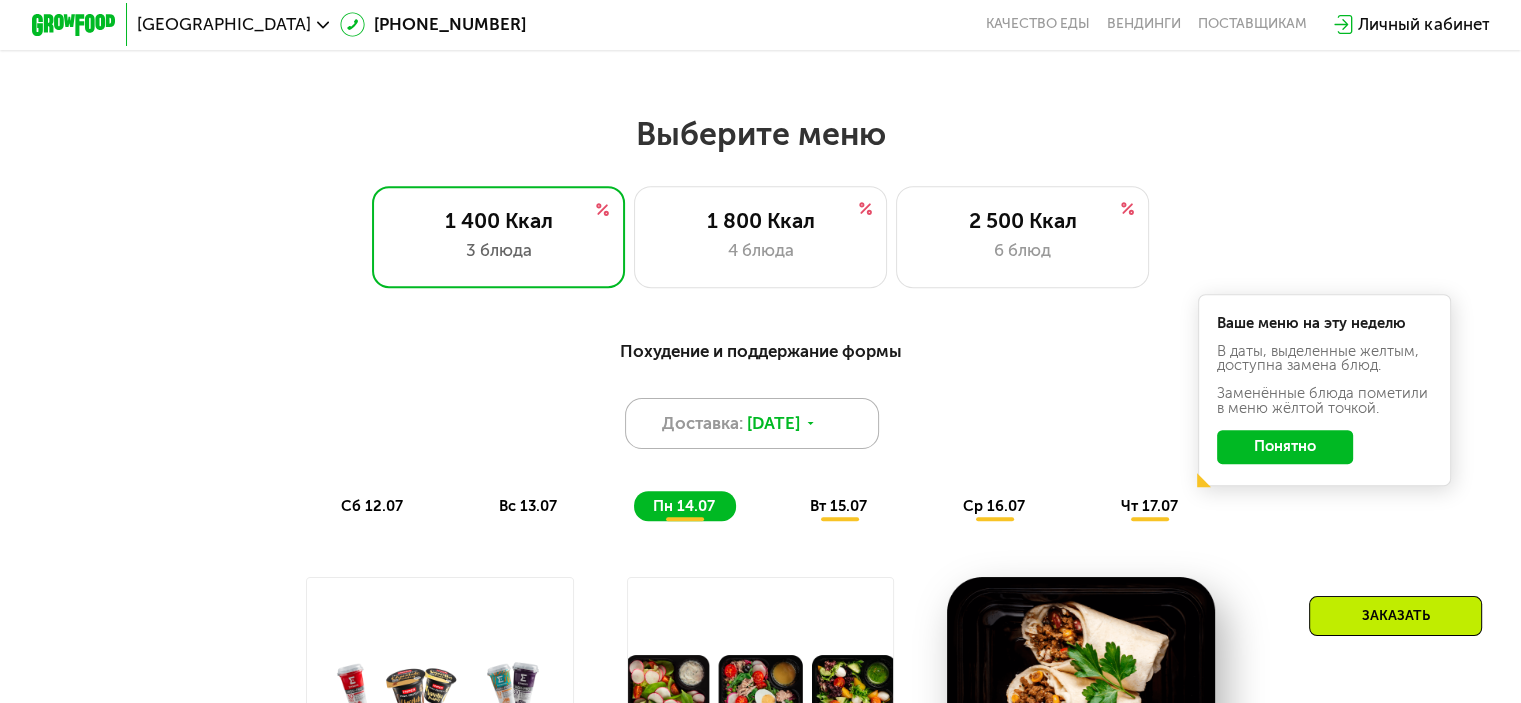 click 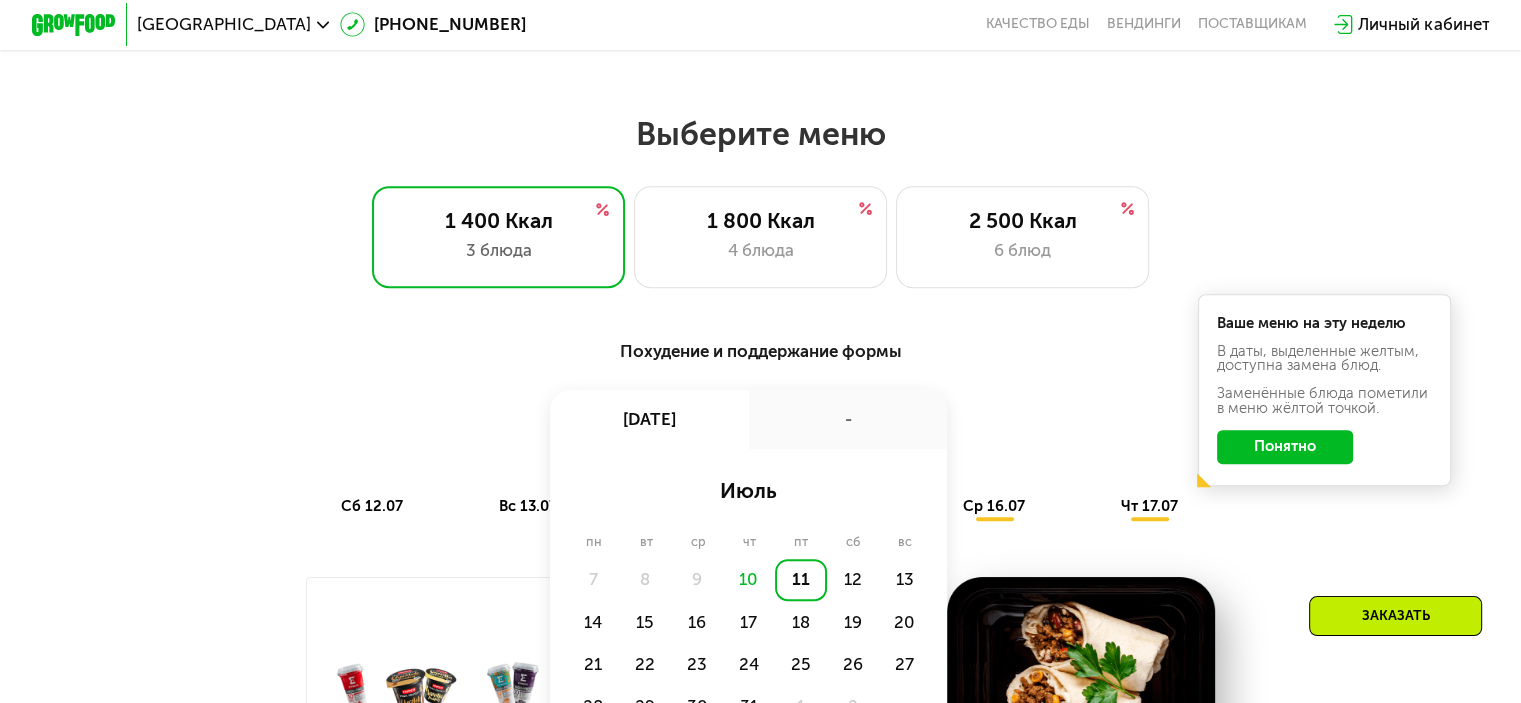 click on "-" at bounding box center [848, 419] 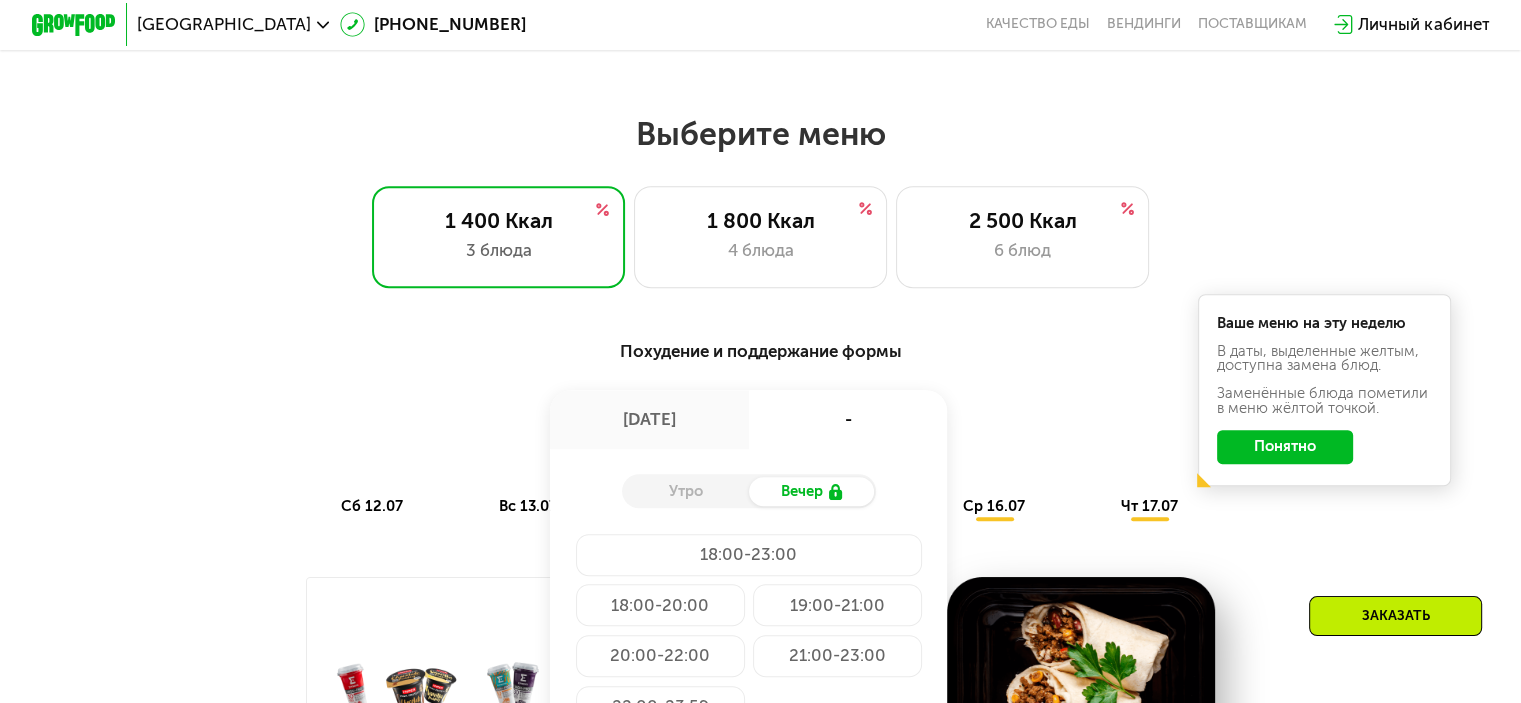 click on "-" at bounding box center (848, 419) 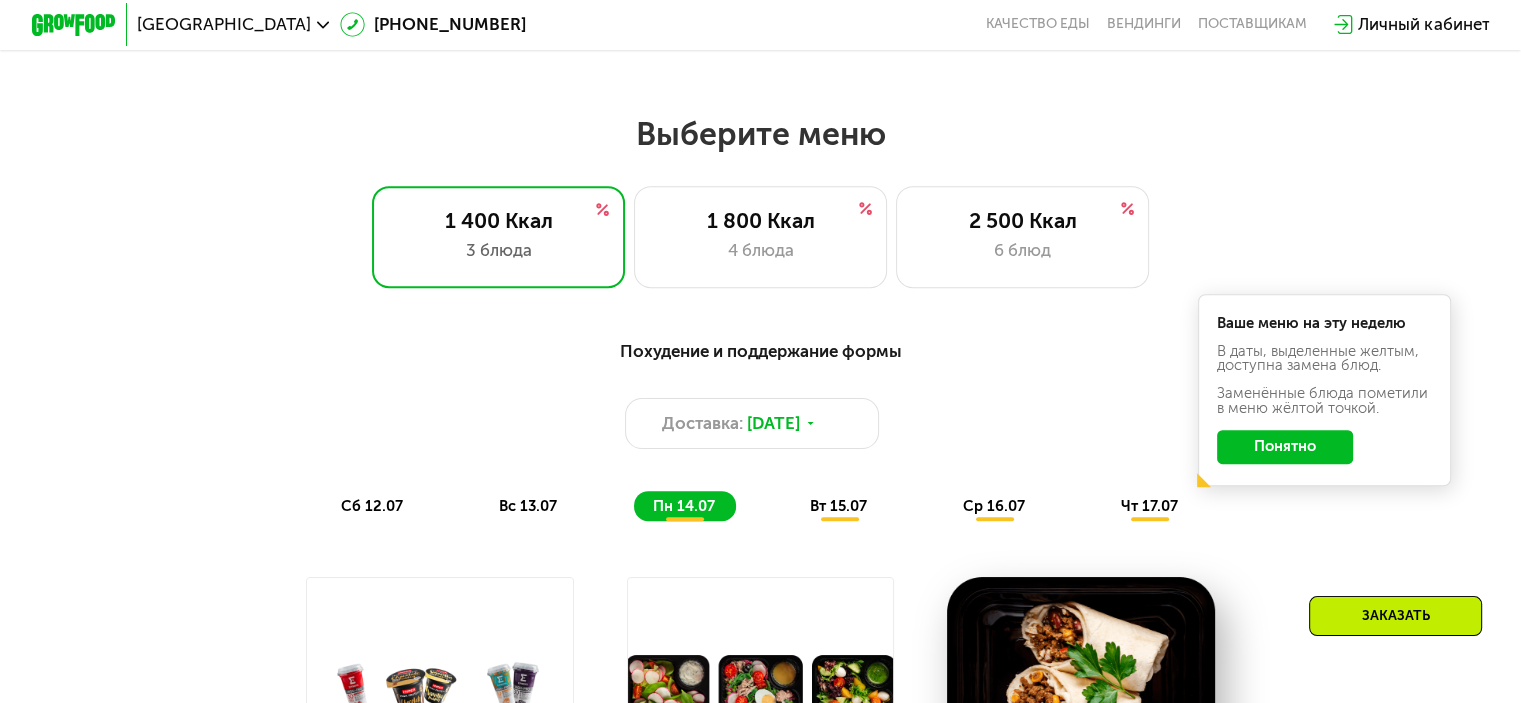 scroll, scrollTop: 888, scrollLeft: 0, axis: vertical 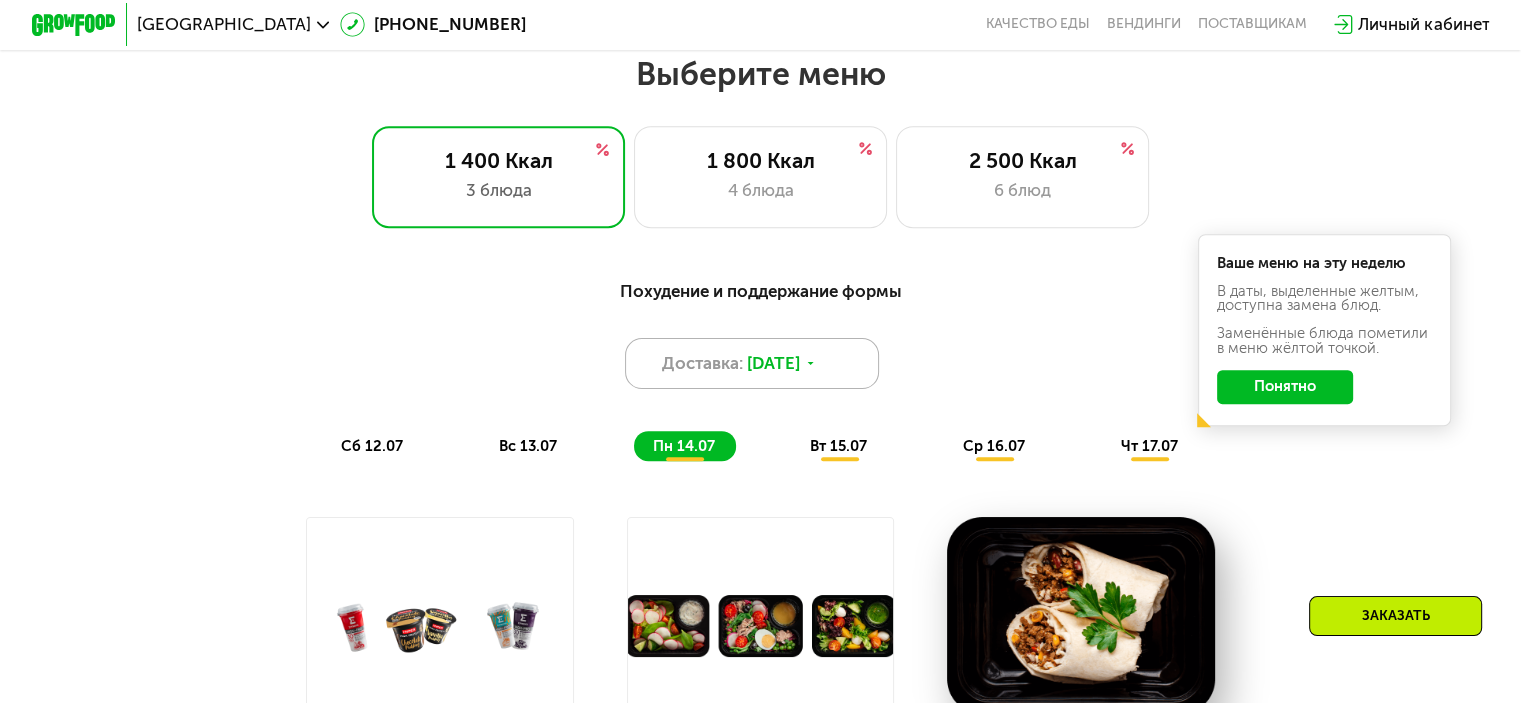 click on "[DATE]" at bounding box center (773, 363) 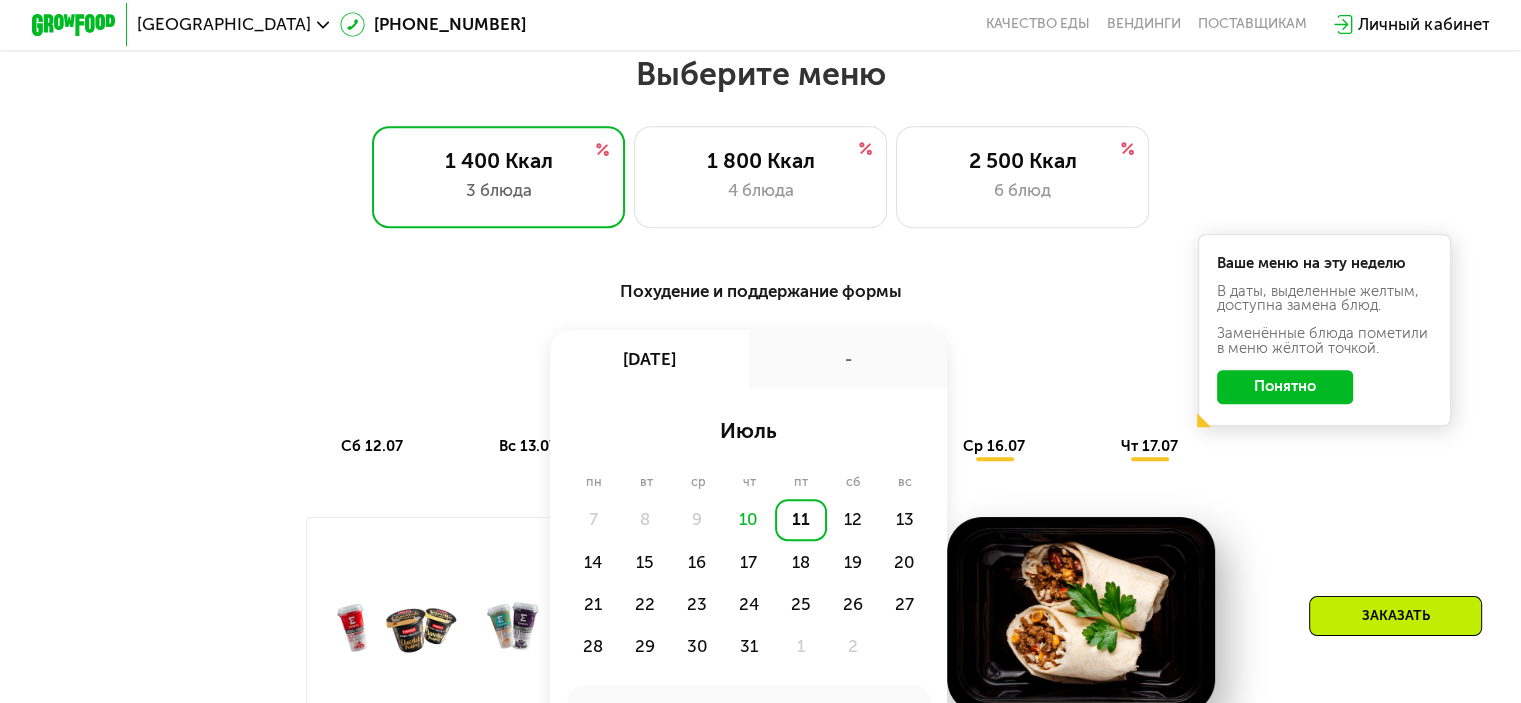 click on "10" 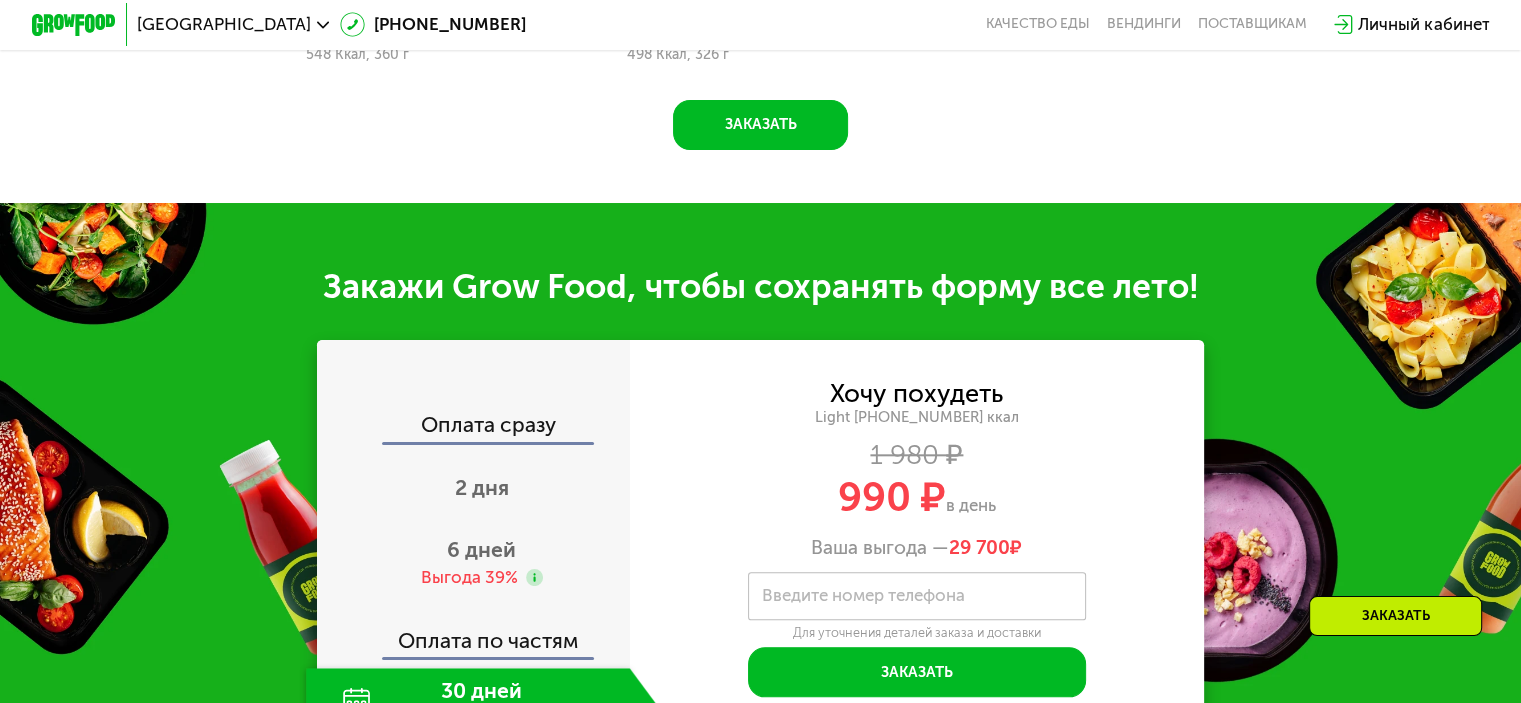 scroll, scrollTop: 2003, scrollLeft: 0, axis: vertical 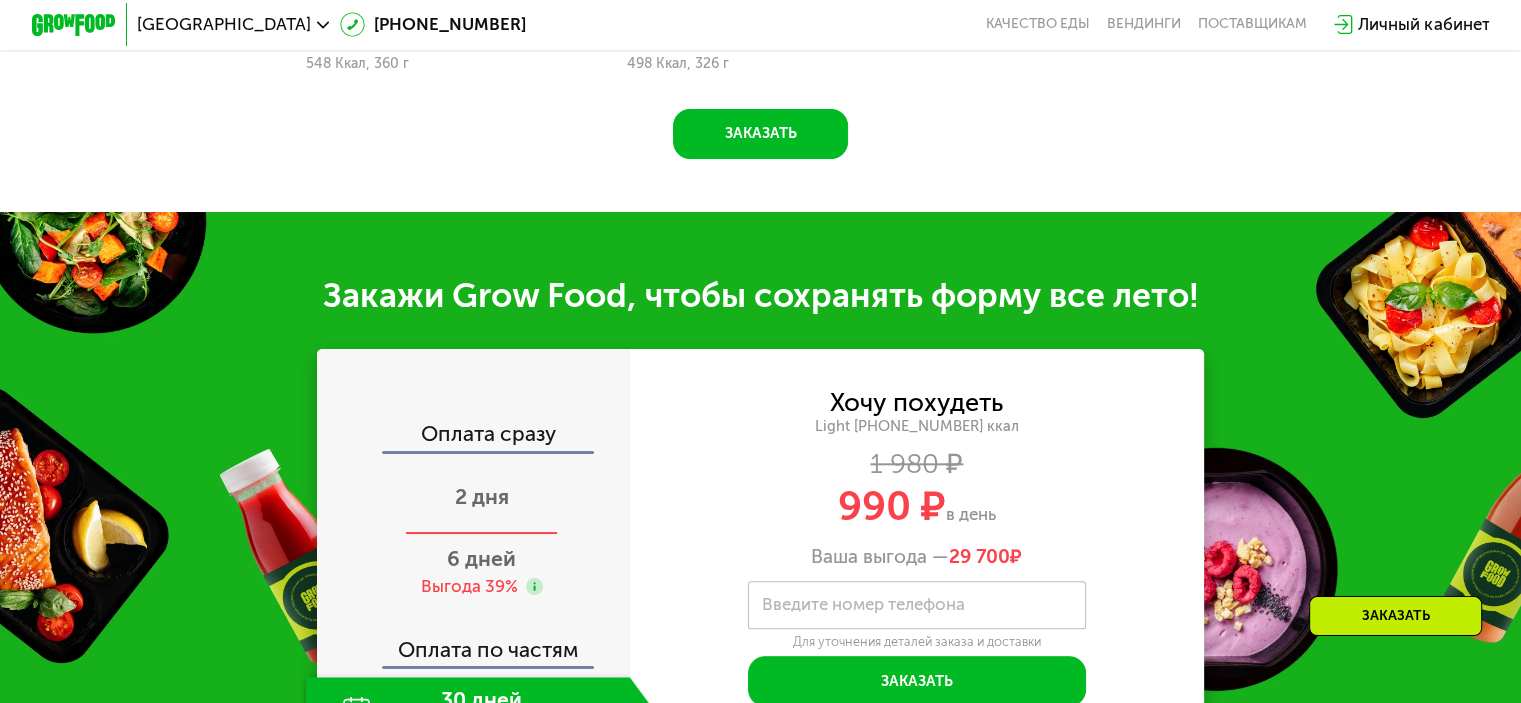 click on "2 дня" at bounding box center [482, 496] 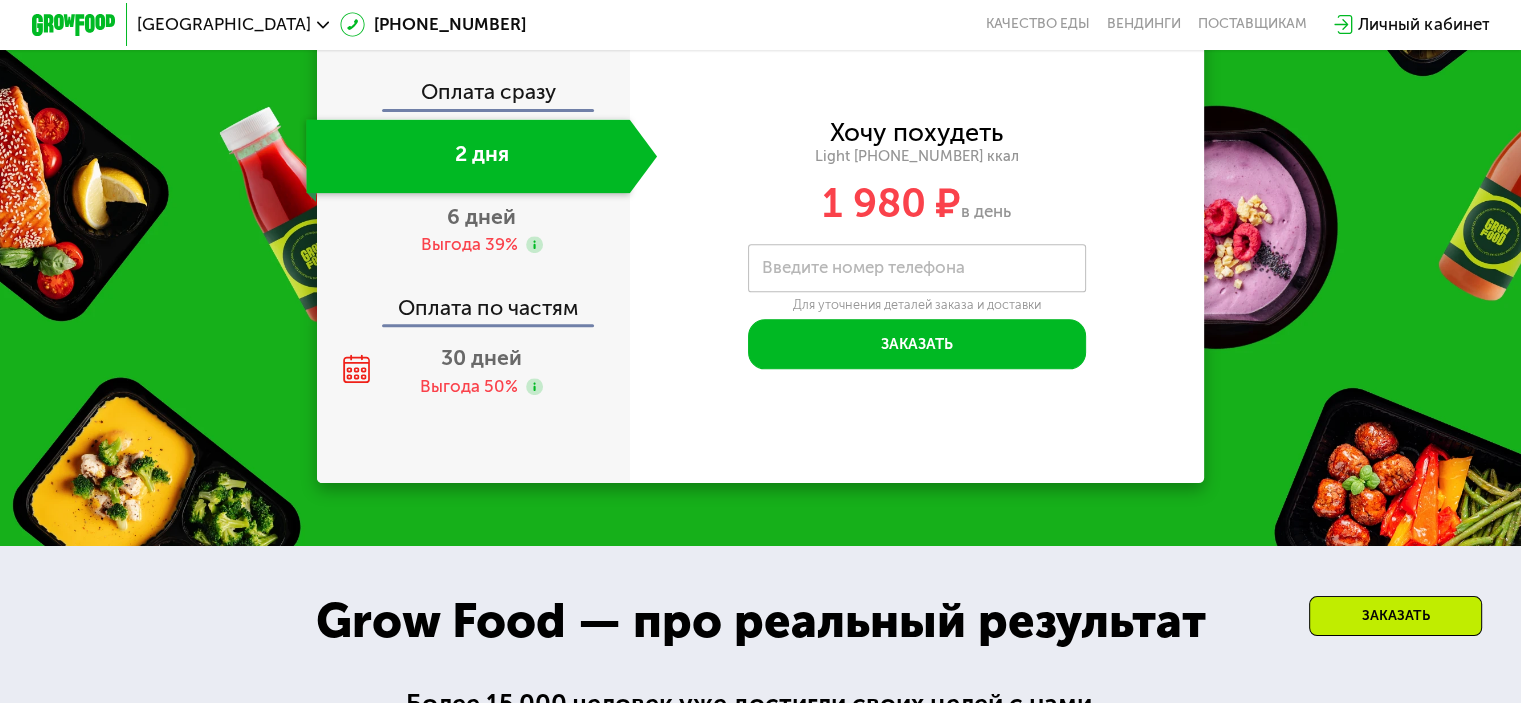 scroll, scrollTop: 2215, scrollLeft: 0, axis: vertical 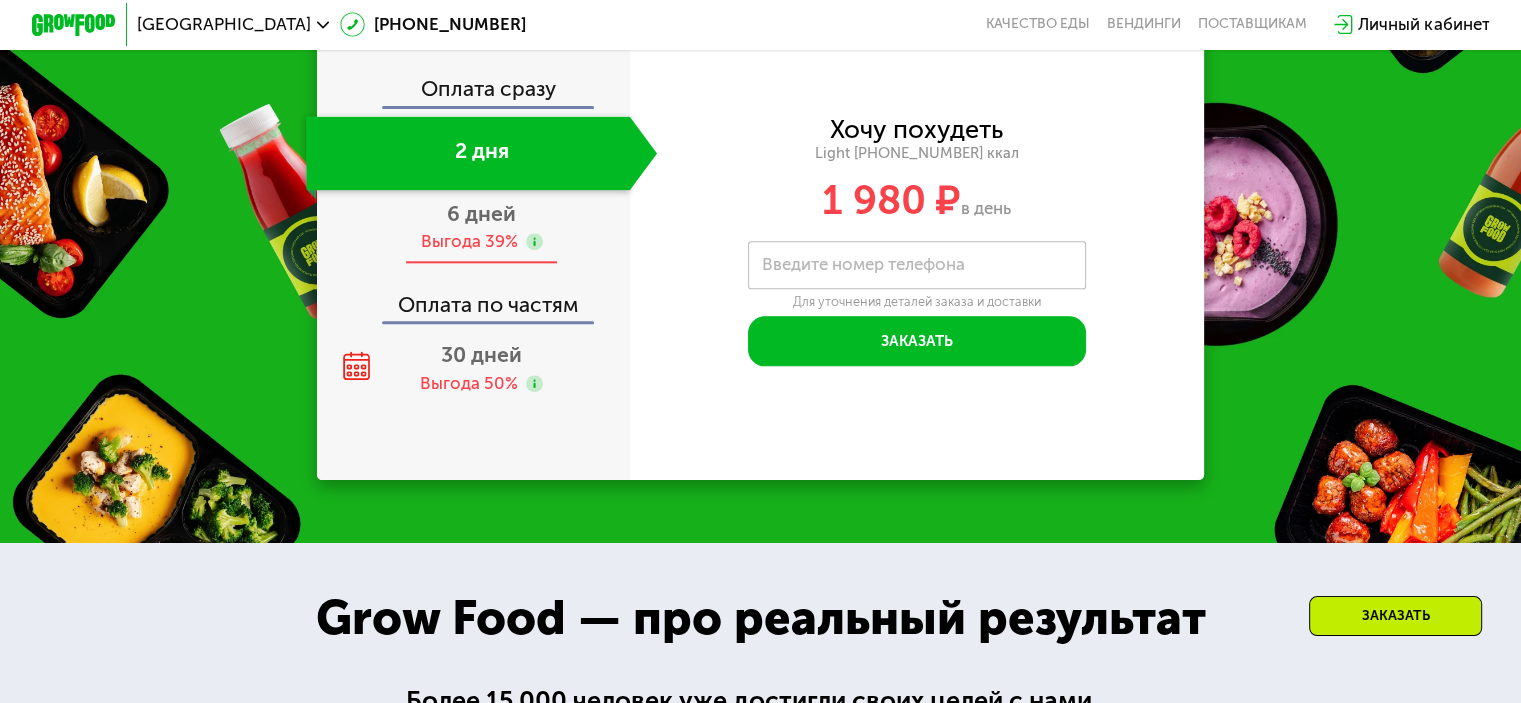 click on "Выгода 39%" at bounding box center [468, 241] 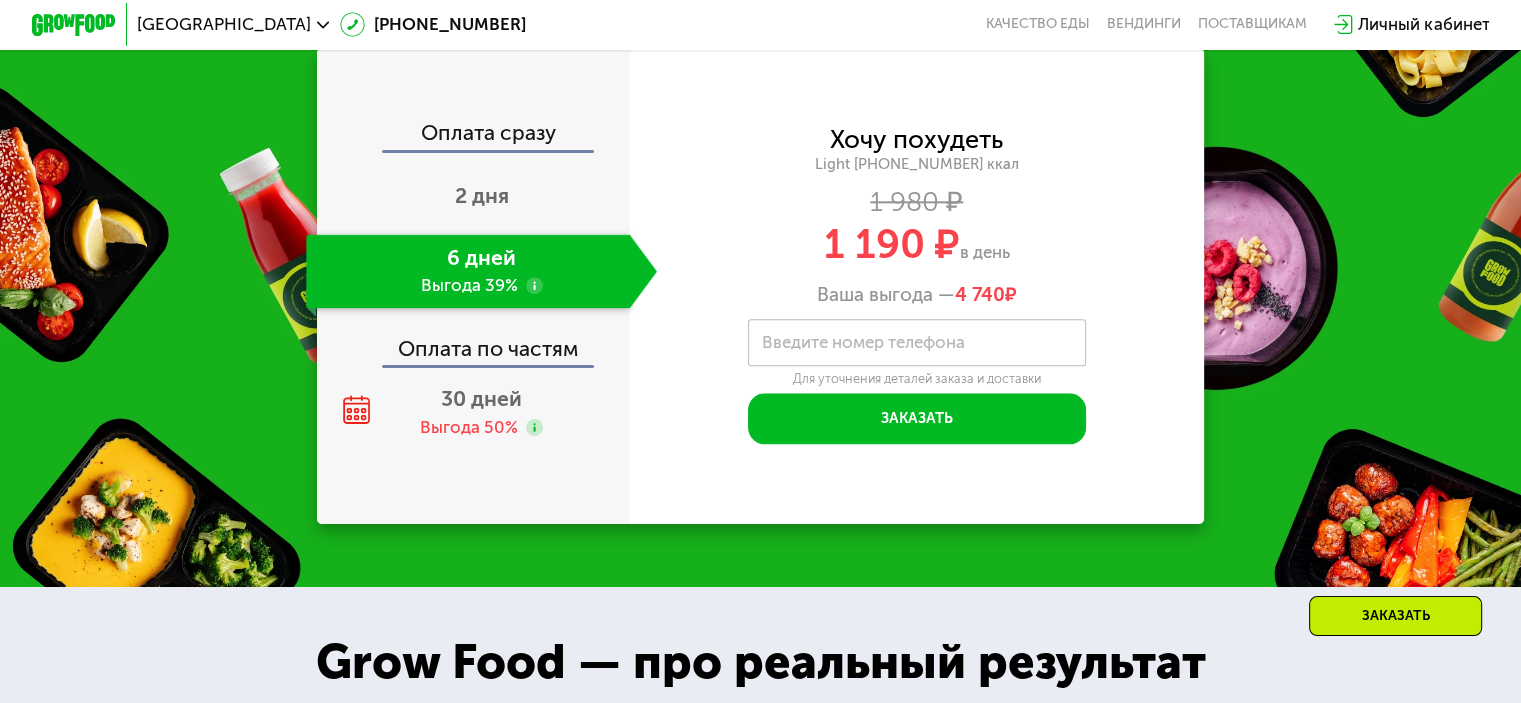 scroll, scrollTop: 2304, scrollLeft: 0, axis: vertical 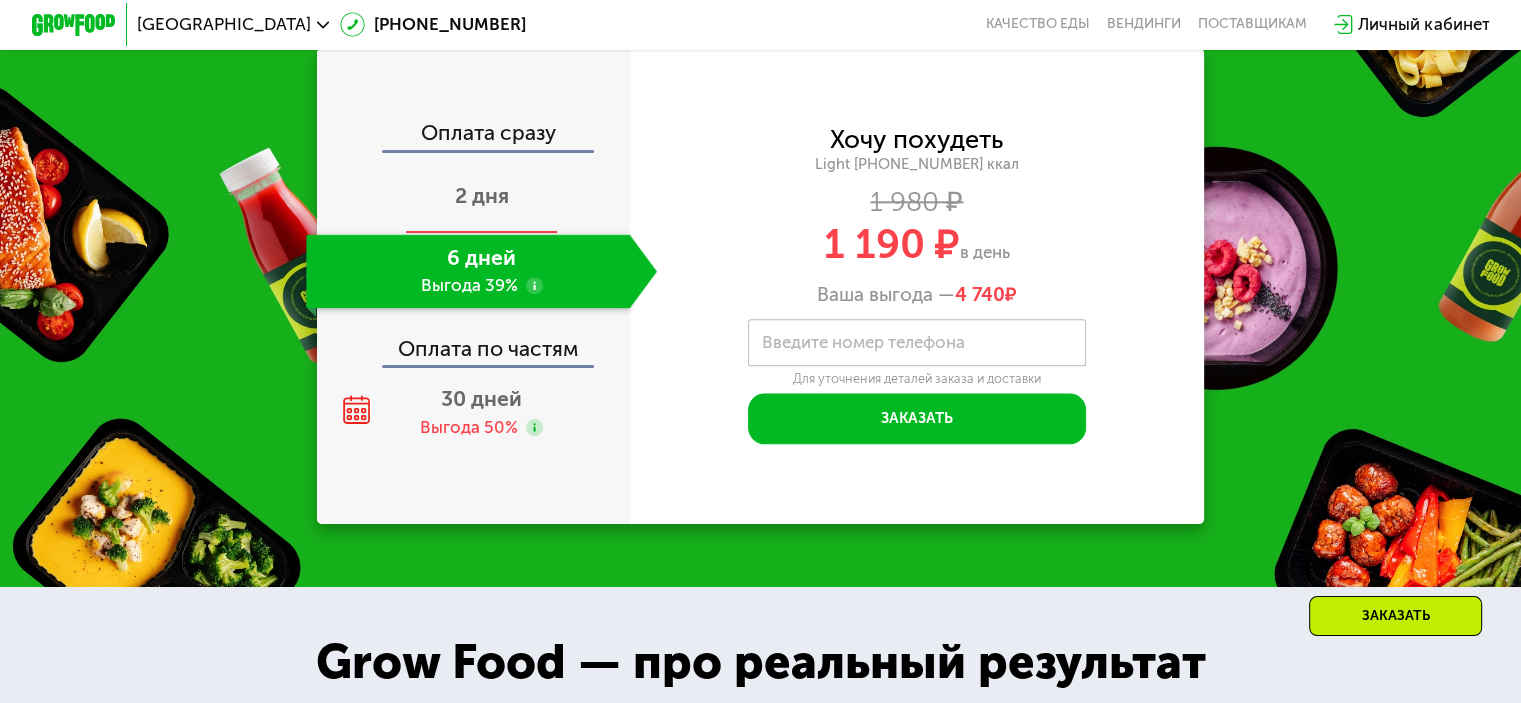 click on "2 дня" at bounding box center [481, 197] 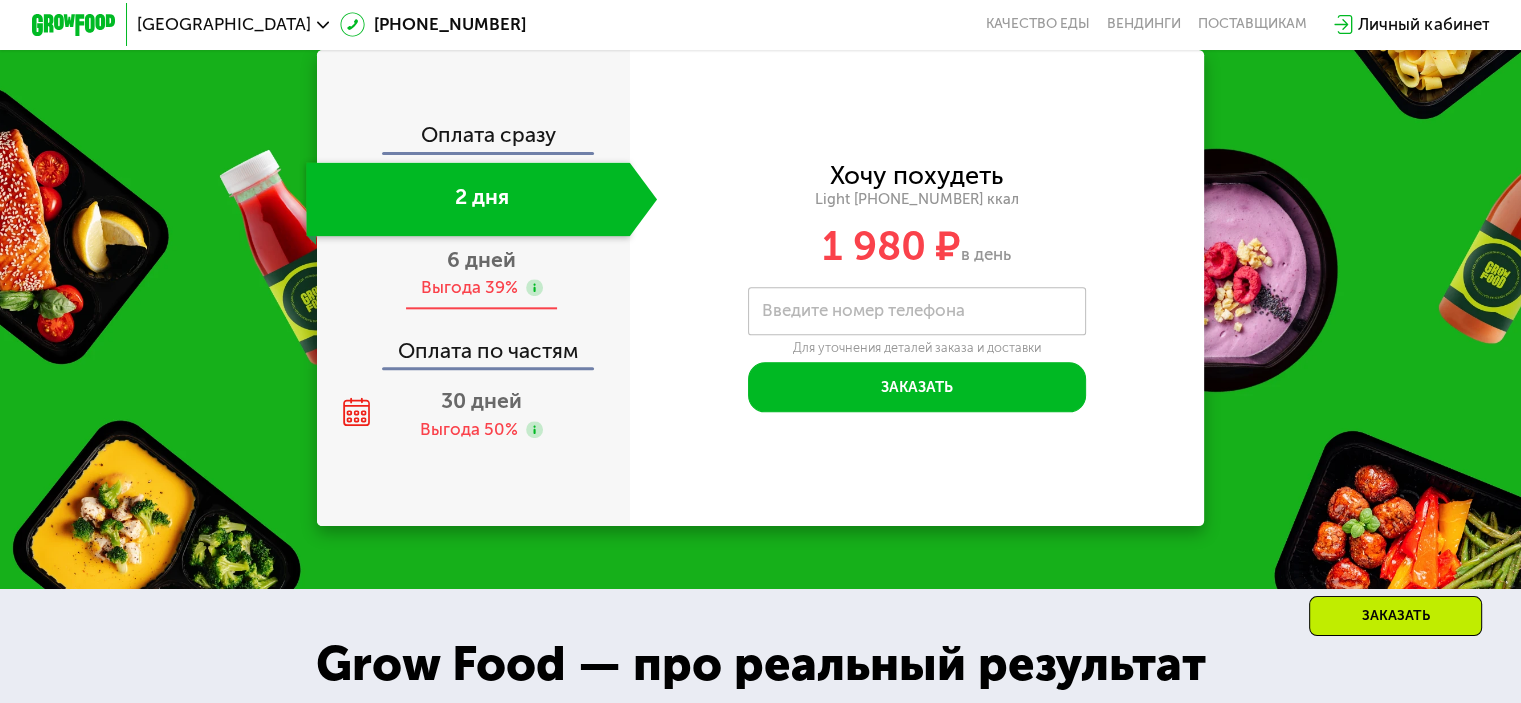 click on "Выгода 39%" at bounding box center (468, 287) 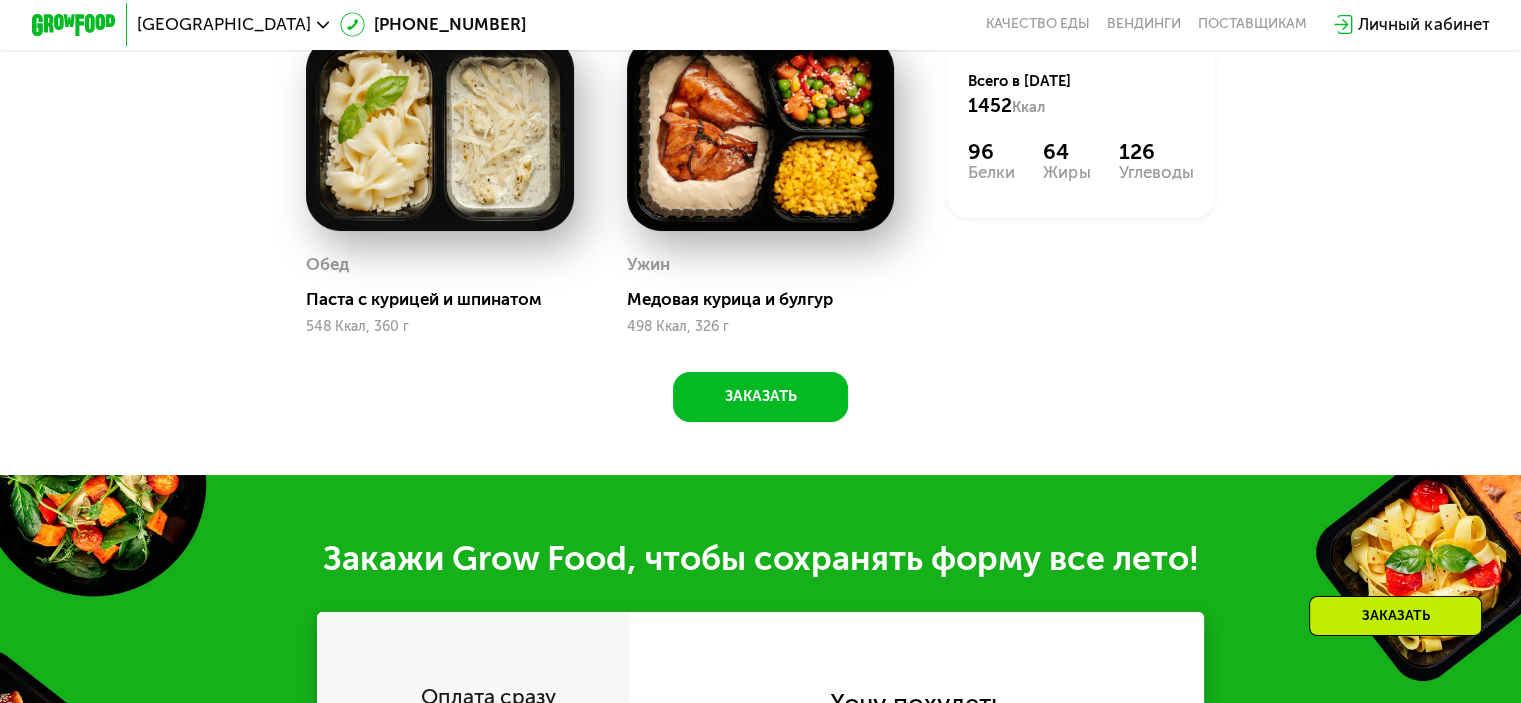 scroll, scrollTop: 1380, scrollLeft: 0, axis: vertical 